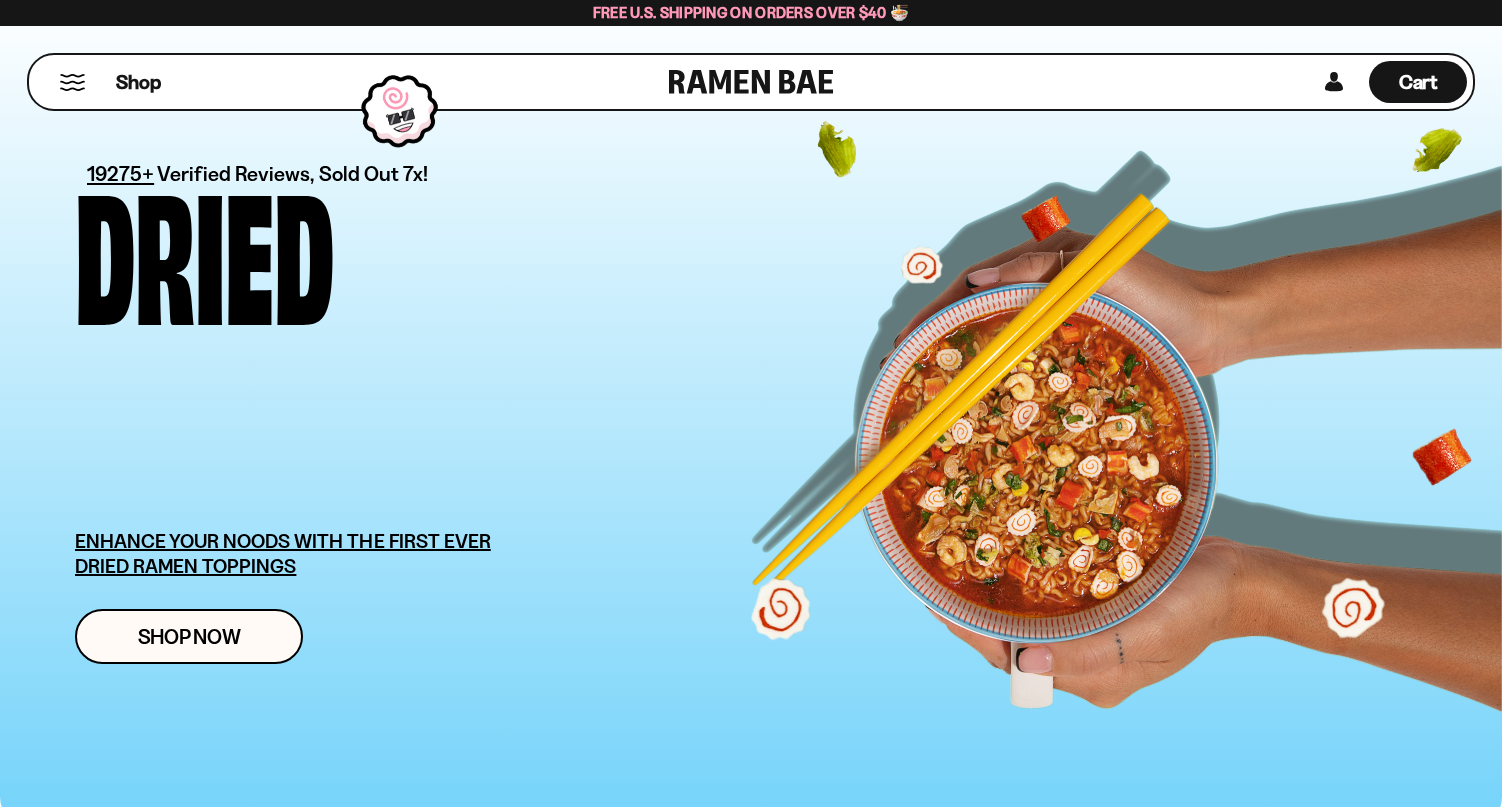 scroll, scrollTop: 0, scrollLeft: 0, axis: both 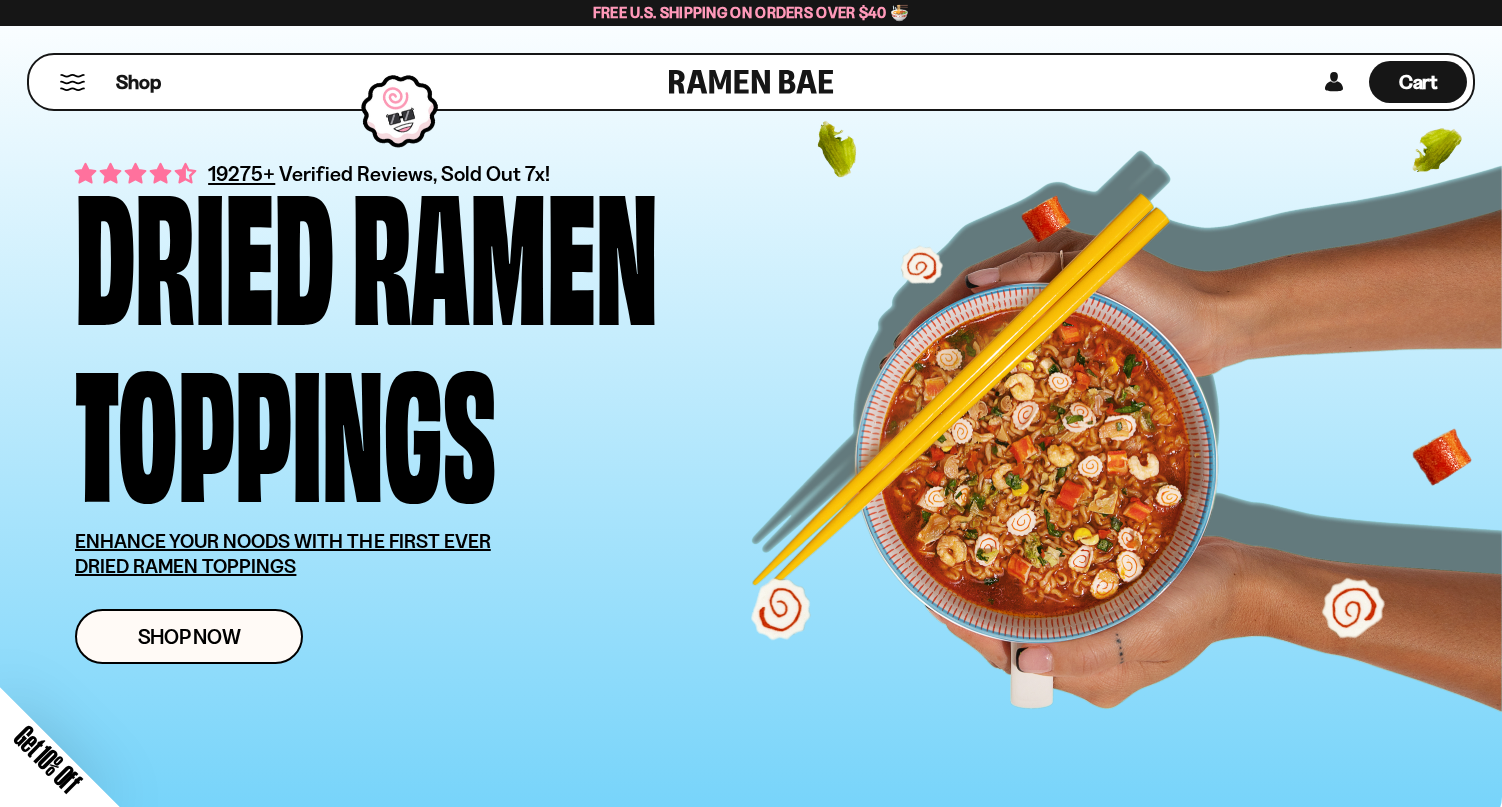 click on "Close dialog
FREE SHIPPING FOR ALL US ORDERS OVER $40+
Email CONTINUE ******" at bounding box center (751, 403) 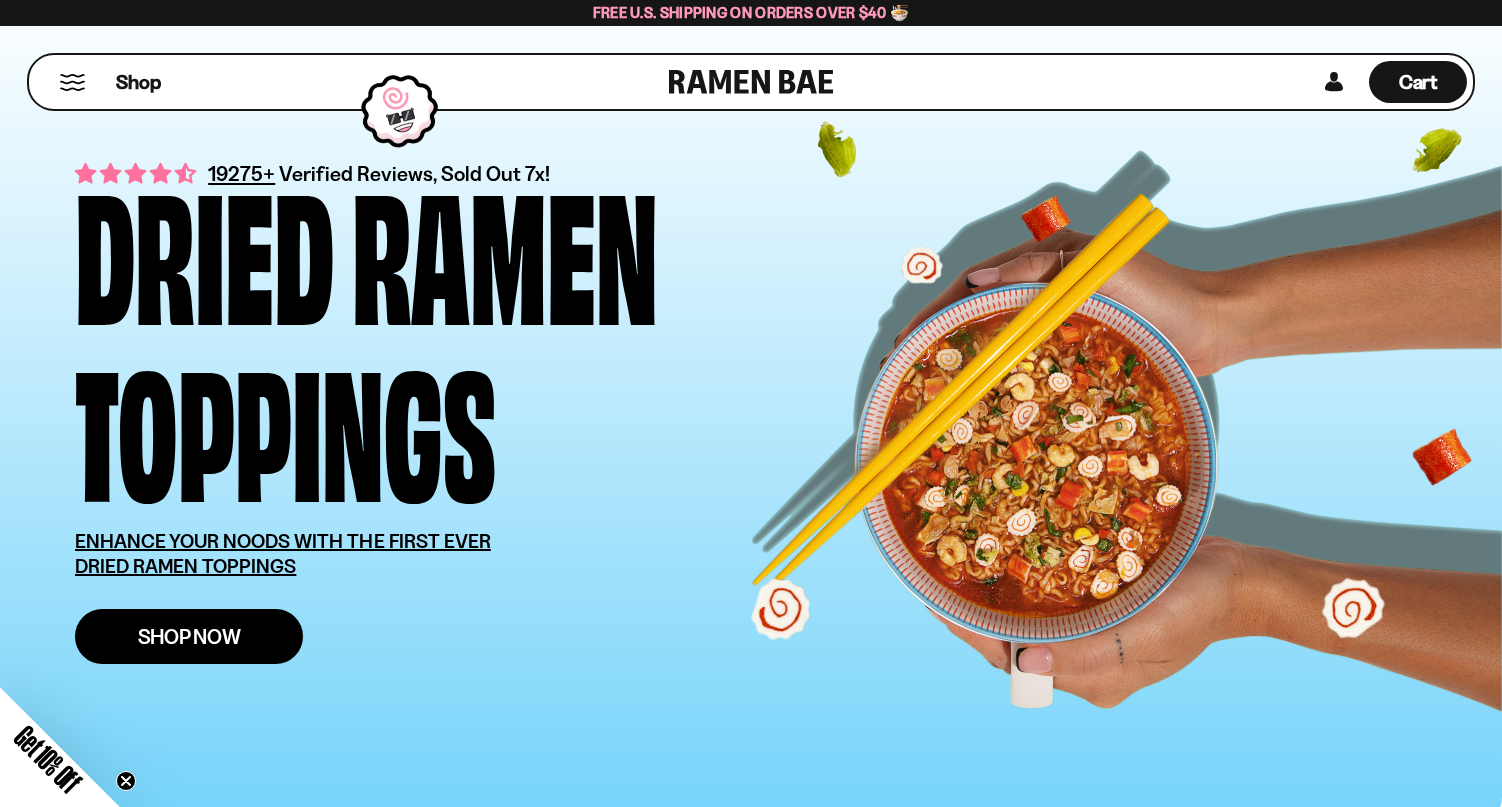 click on "Shop Now" at bounding box center [189, 636] 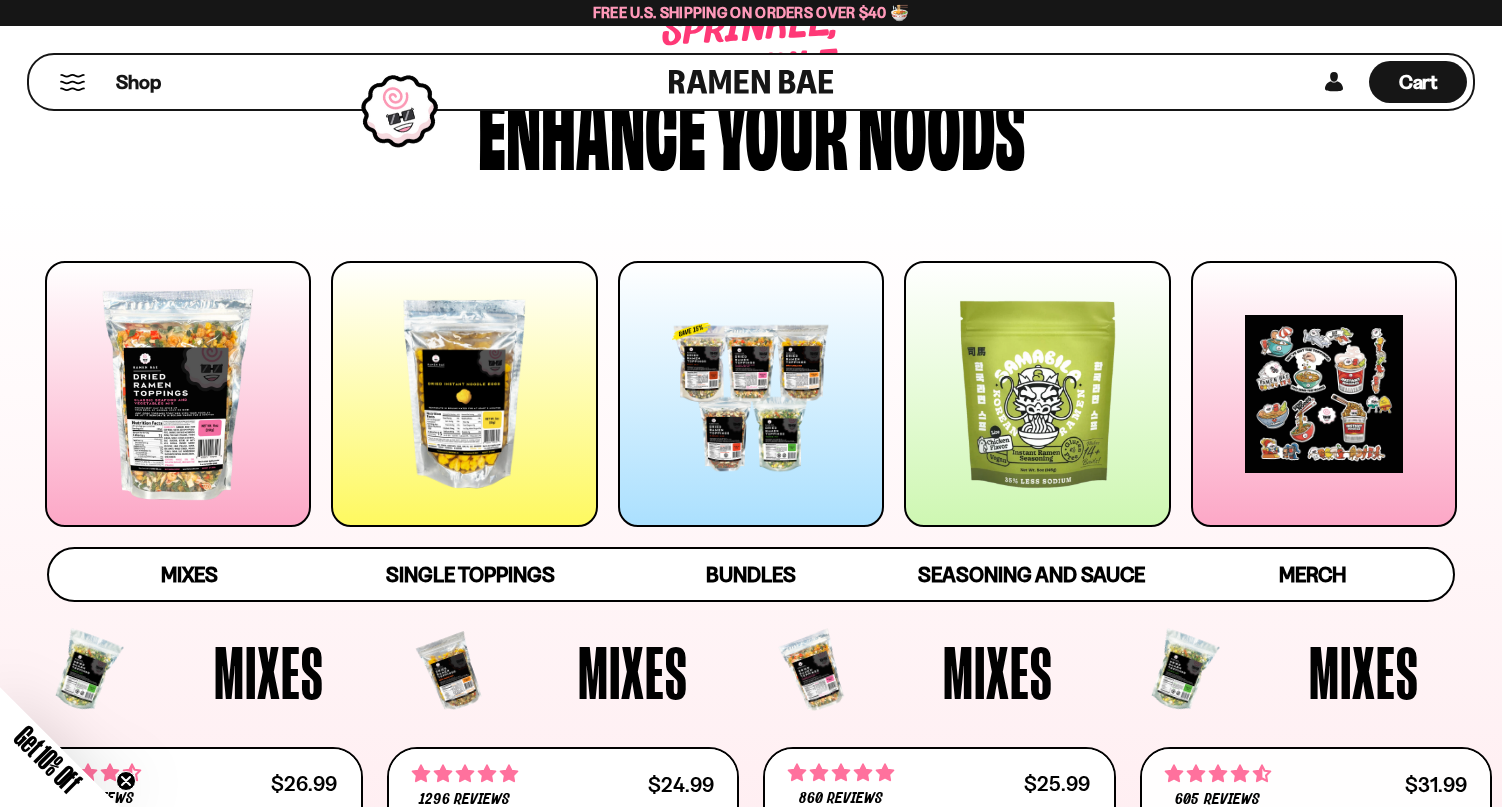 scroll, scrollTop: 116, scrollLeft: 0, axis: vertical 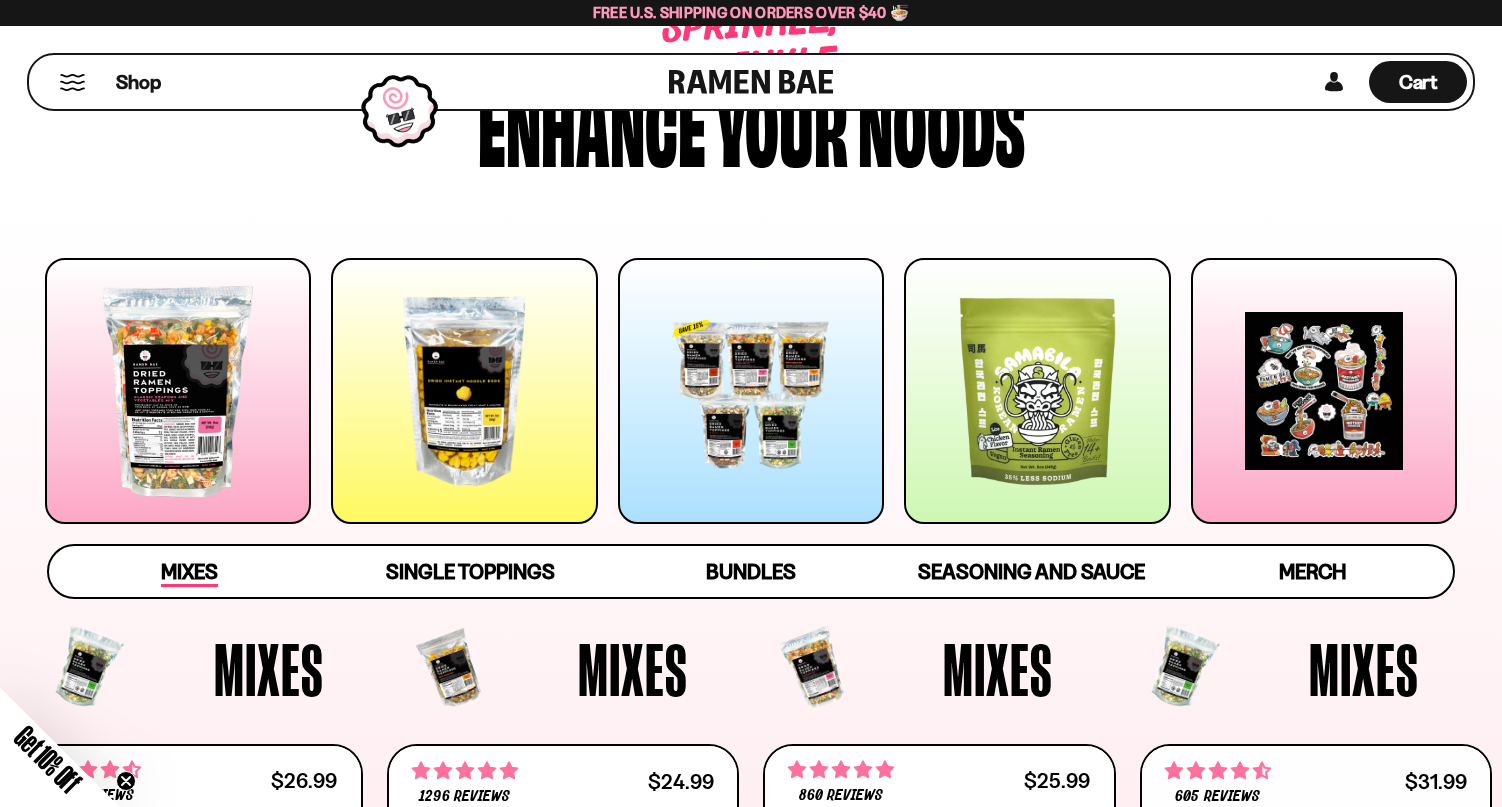 click on "Mixes" at bounding box center [189, 573] 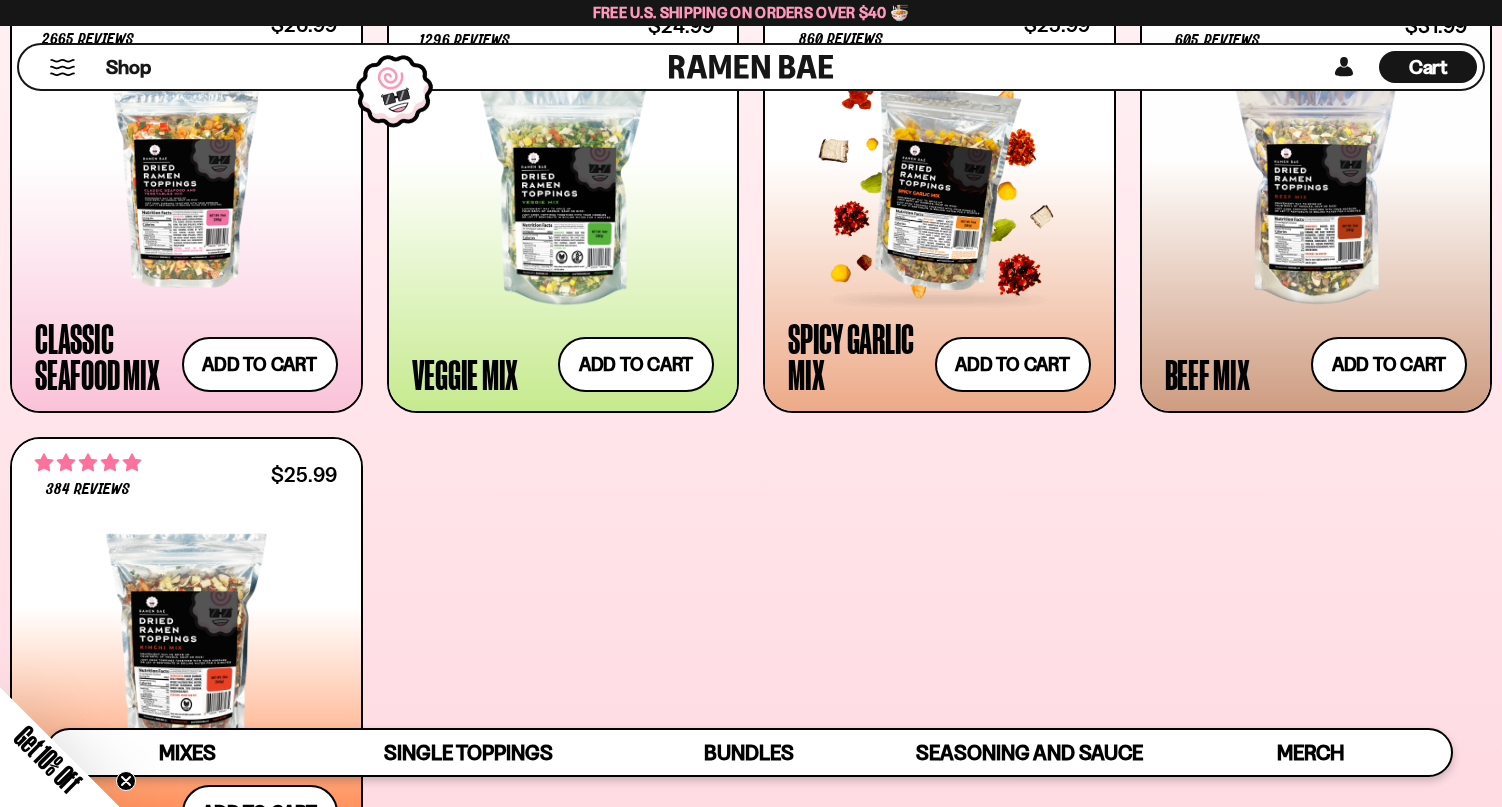 scroll, scrollTop: 866, scrollLeft: 0, axis: vertical 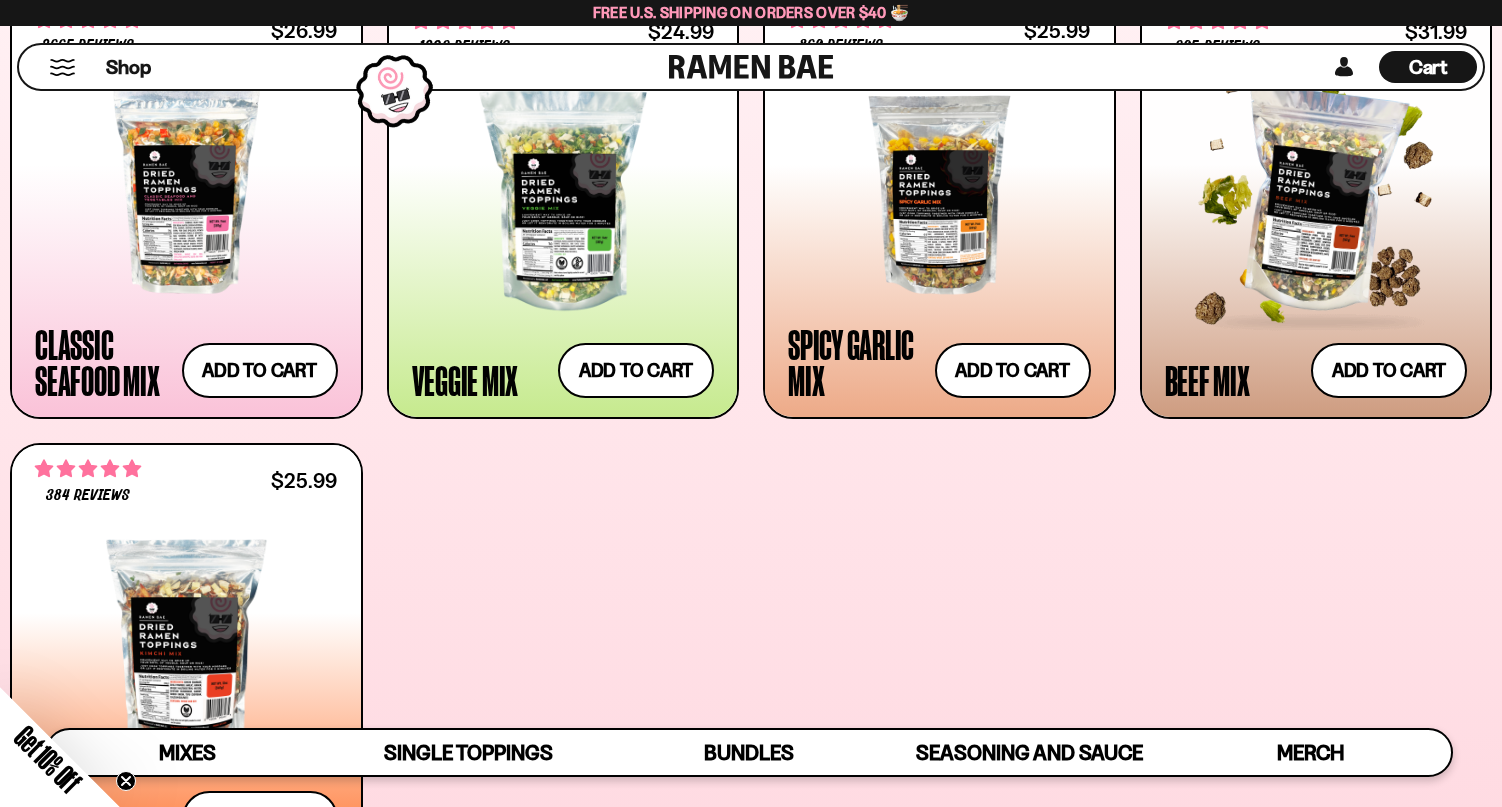 click at bounding box center [1316, 200] 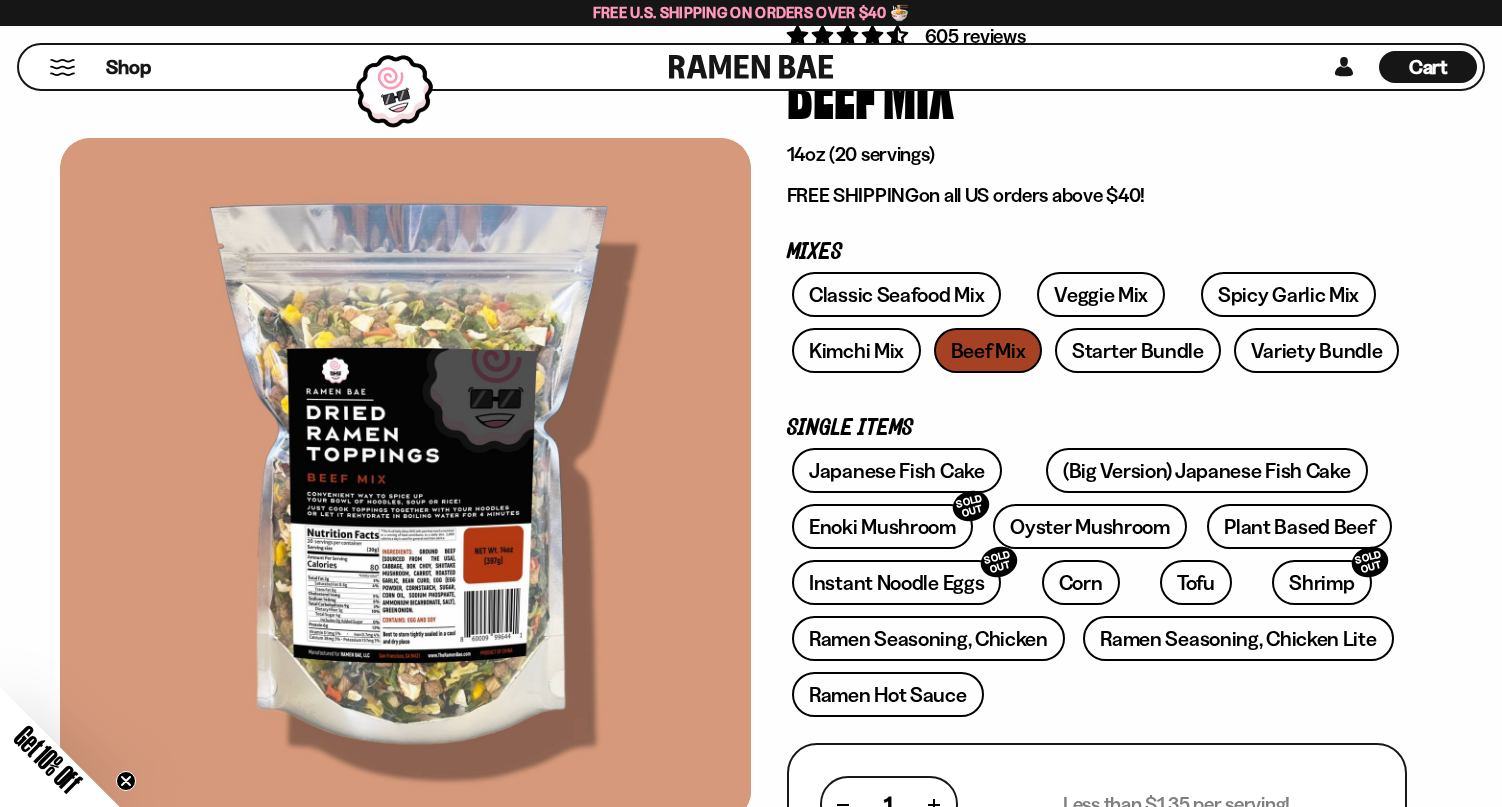 scroll, scrollTop: 166, scrollLeft: 0, axis: vertical 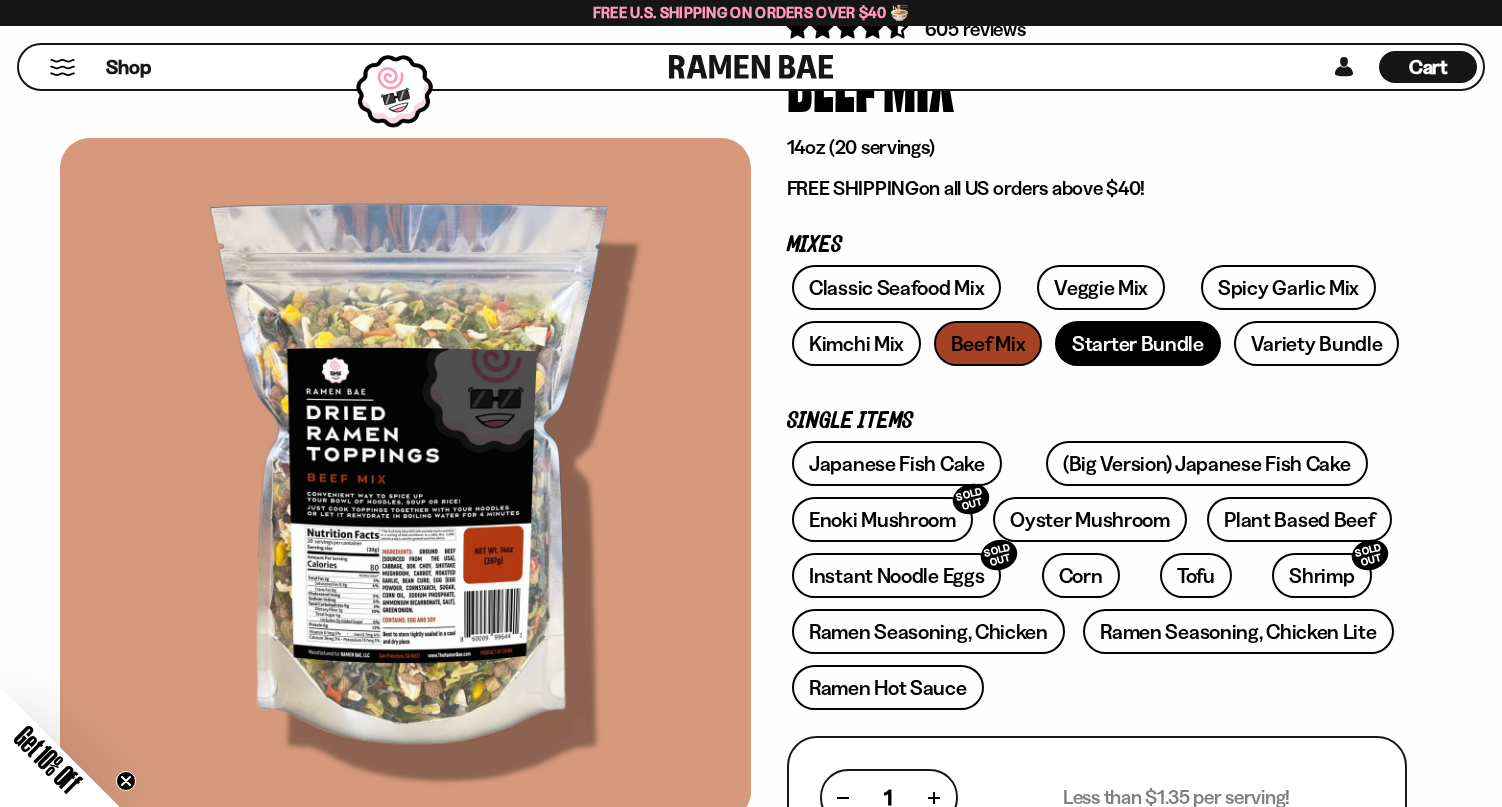 click on "Starter Bundle" at bounding box center (1138, 343) 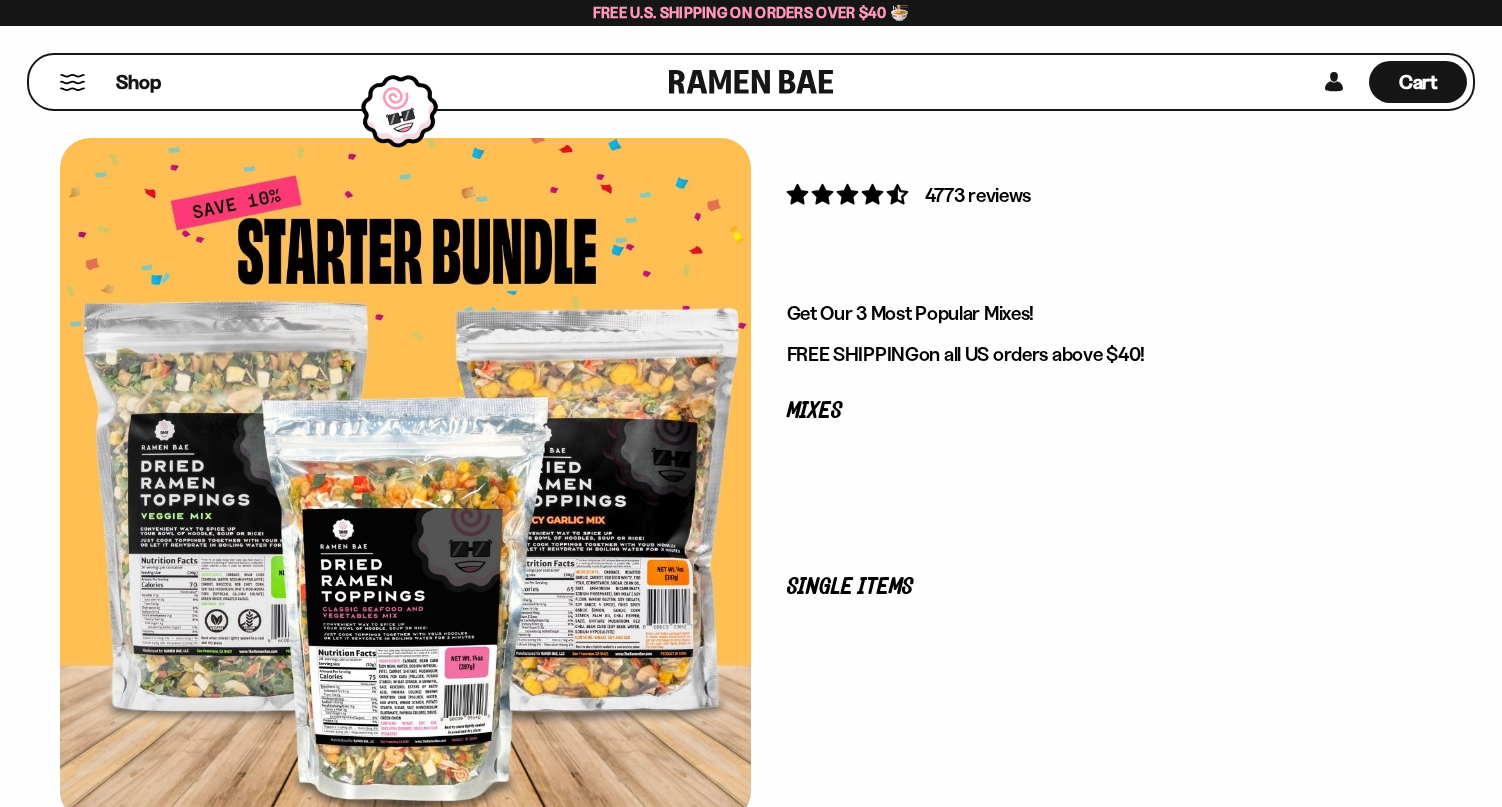 scroll, scrollTop: 0, scrollLeft: 0, axis: both 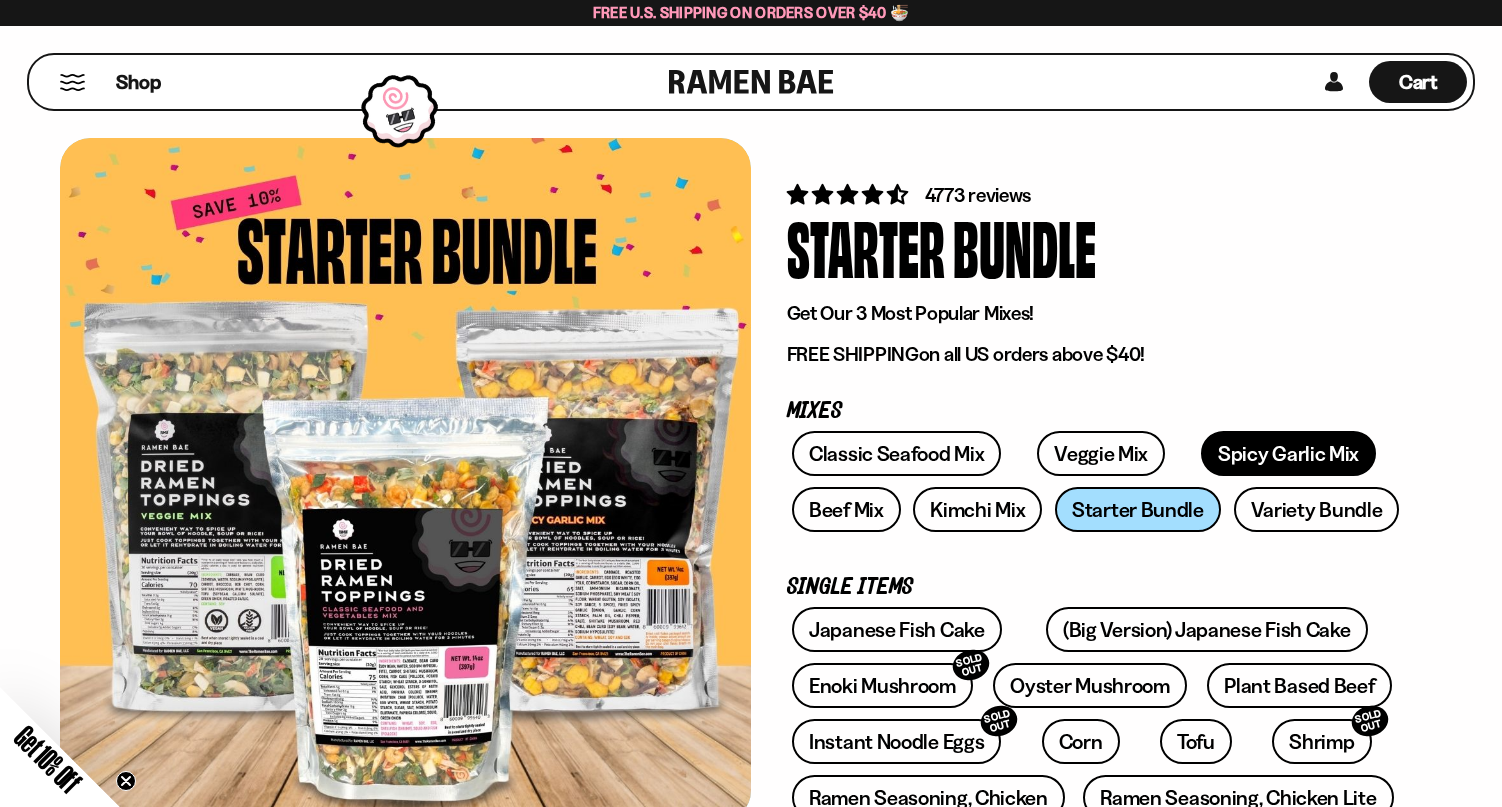 click on "Spicy Garlic Mix" at bounding box center [1288, 453] 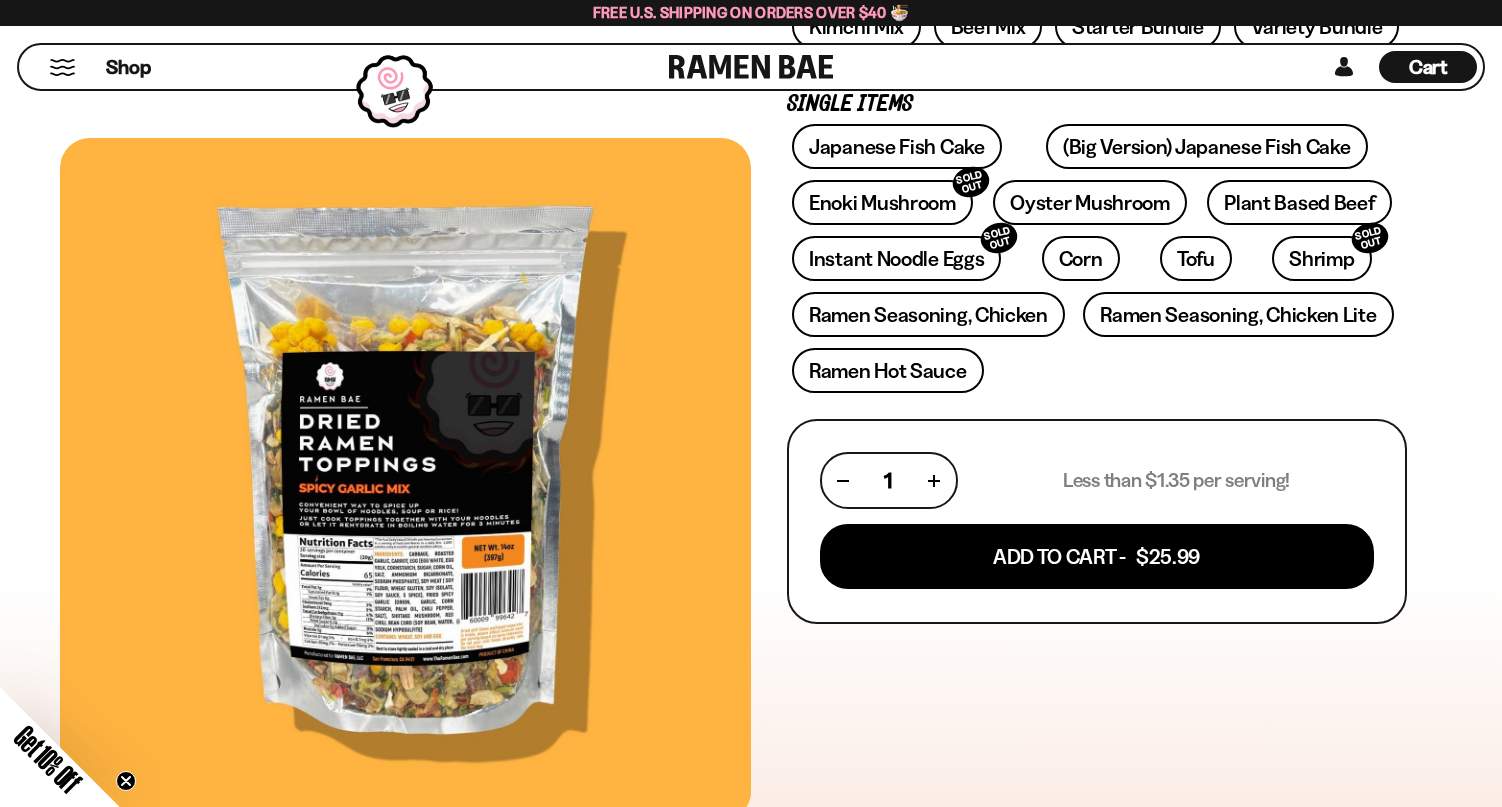 scroll, scrollTop: 402, scrollLeft: 0, axis: vertical 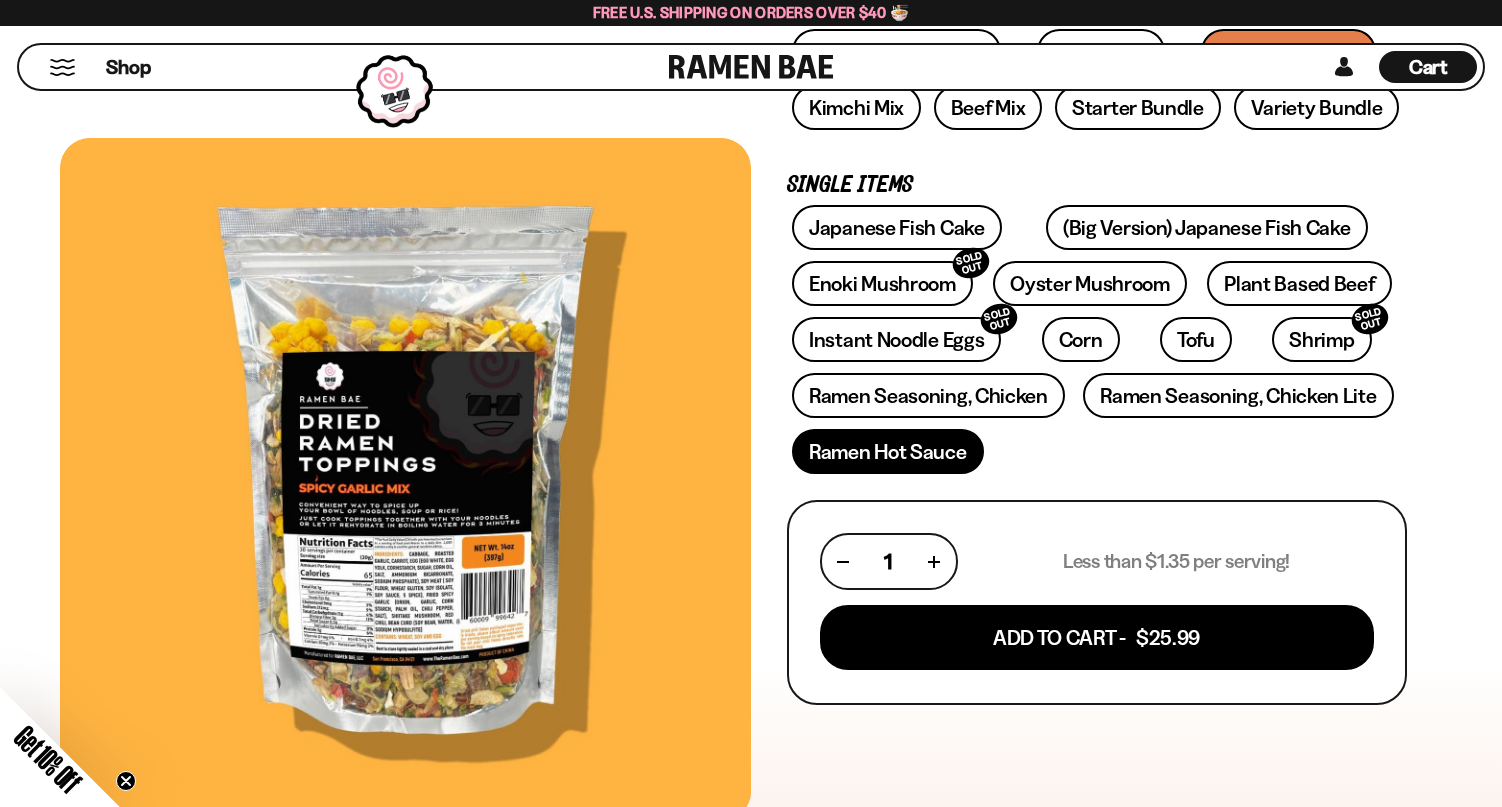 click on "Ramen Hot Sauce" at bounding box center (888, 451) 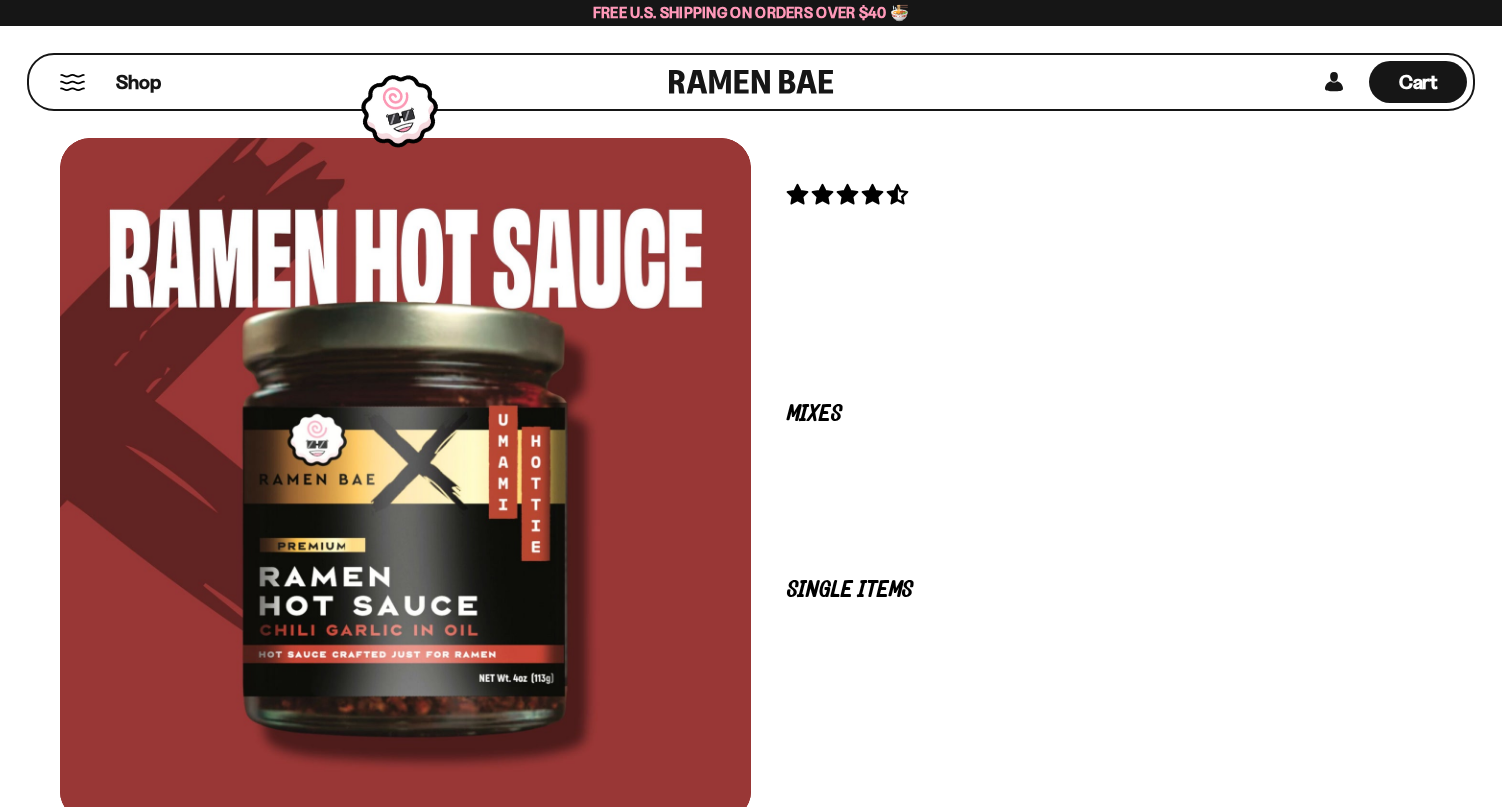 scroll, scrollTop: 0, scrollLeft: 0, axis: both 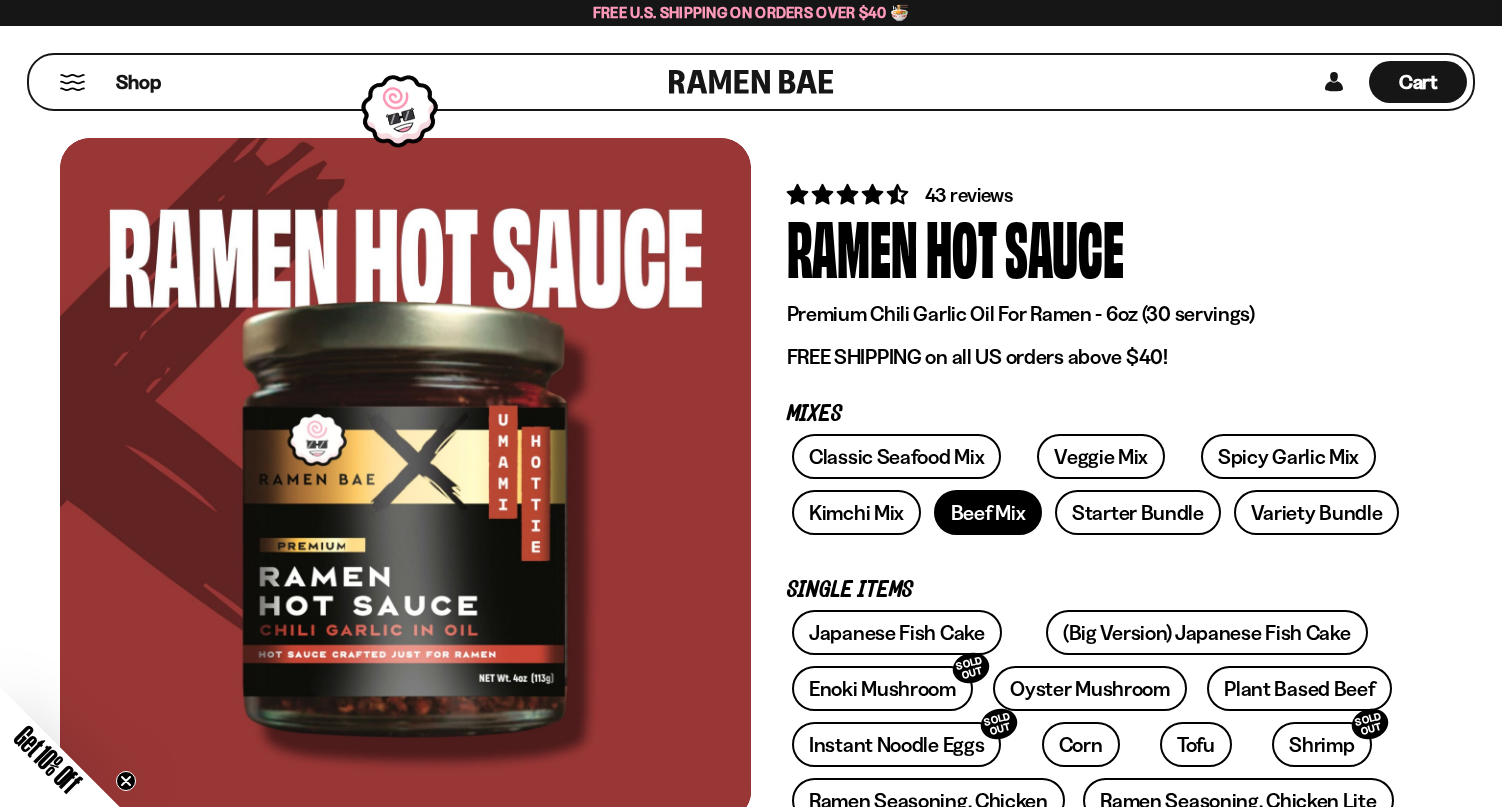 click on "Beef Mix" at bounding box center (988, 512) 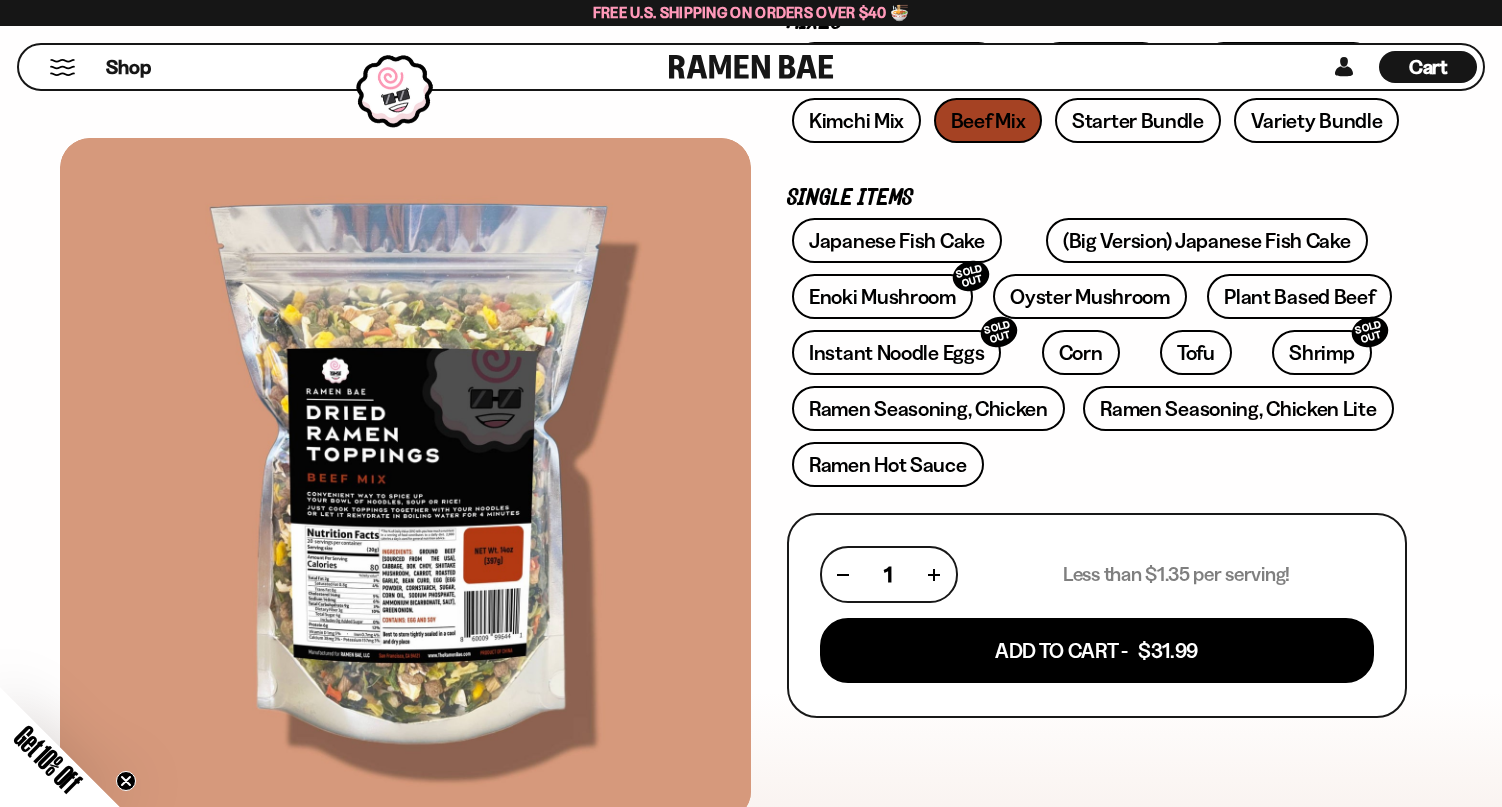 scroll, scrollTop: 425, scrollLeft: 0, axis: vertical 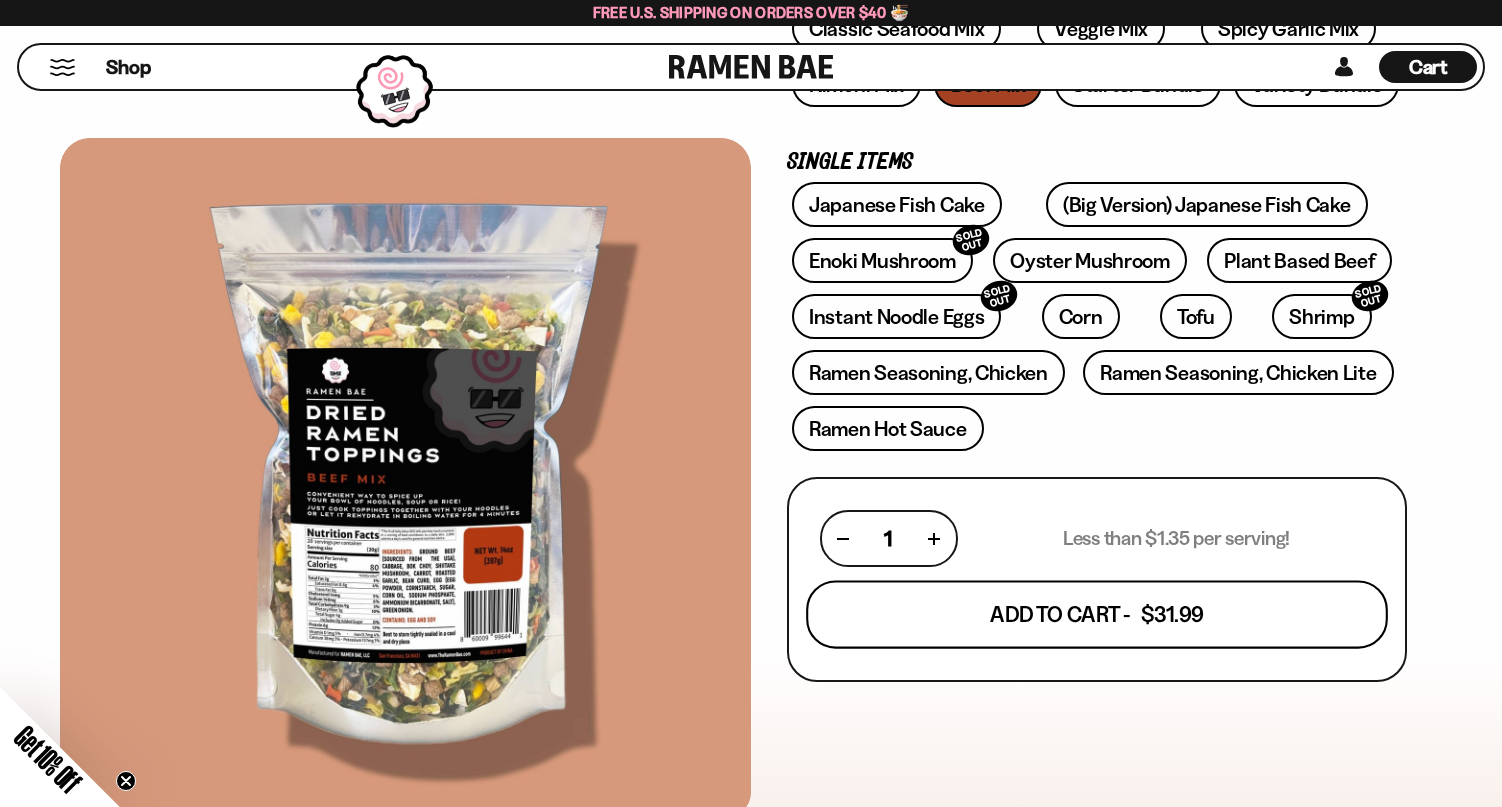 click on "Add To Cart -
$31.99" at bounding box center (1097, 615) 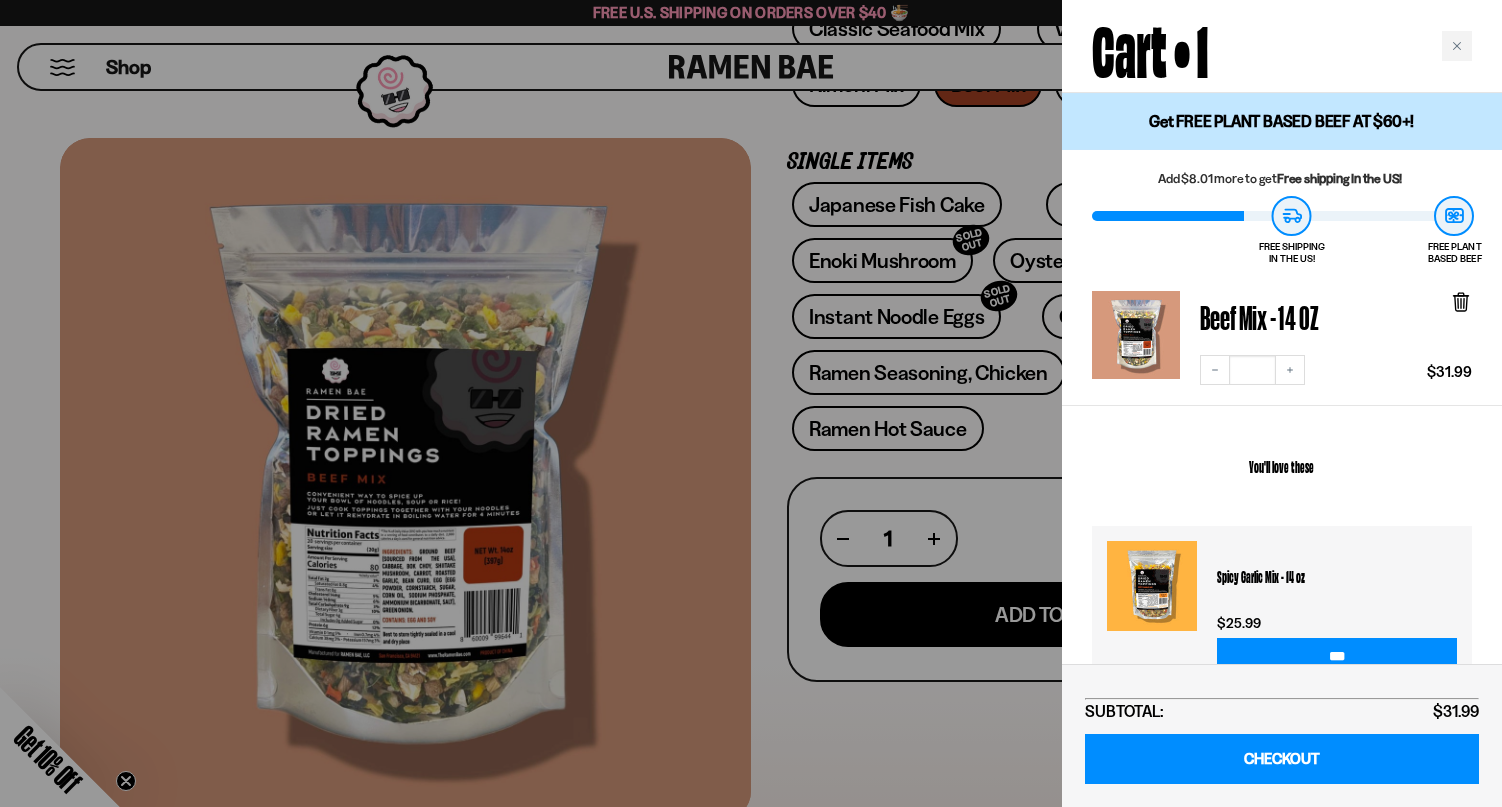 click at bounding box center [751, 403] 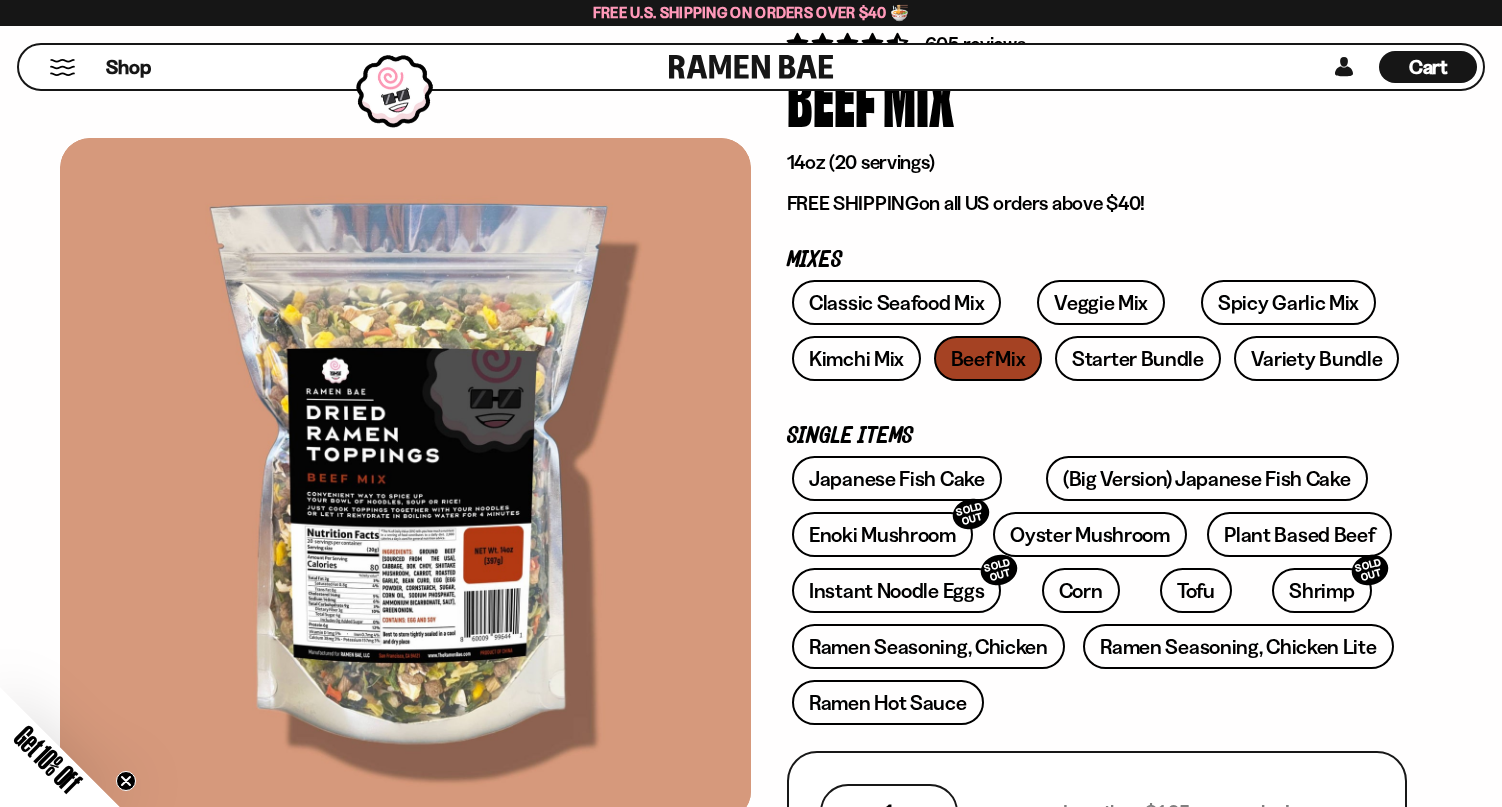 scroll, scrollTop: 149, scrollLeft: 0, axis: vertical 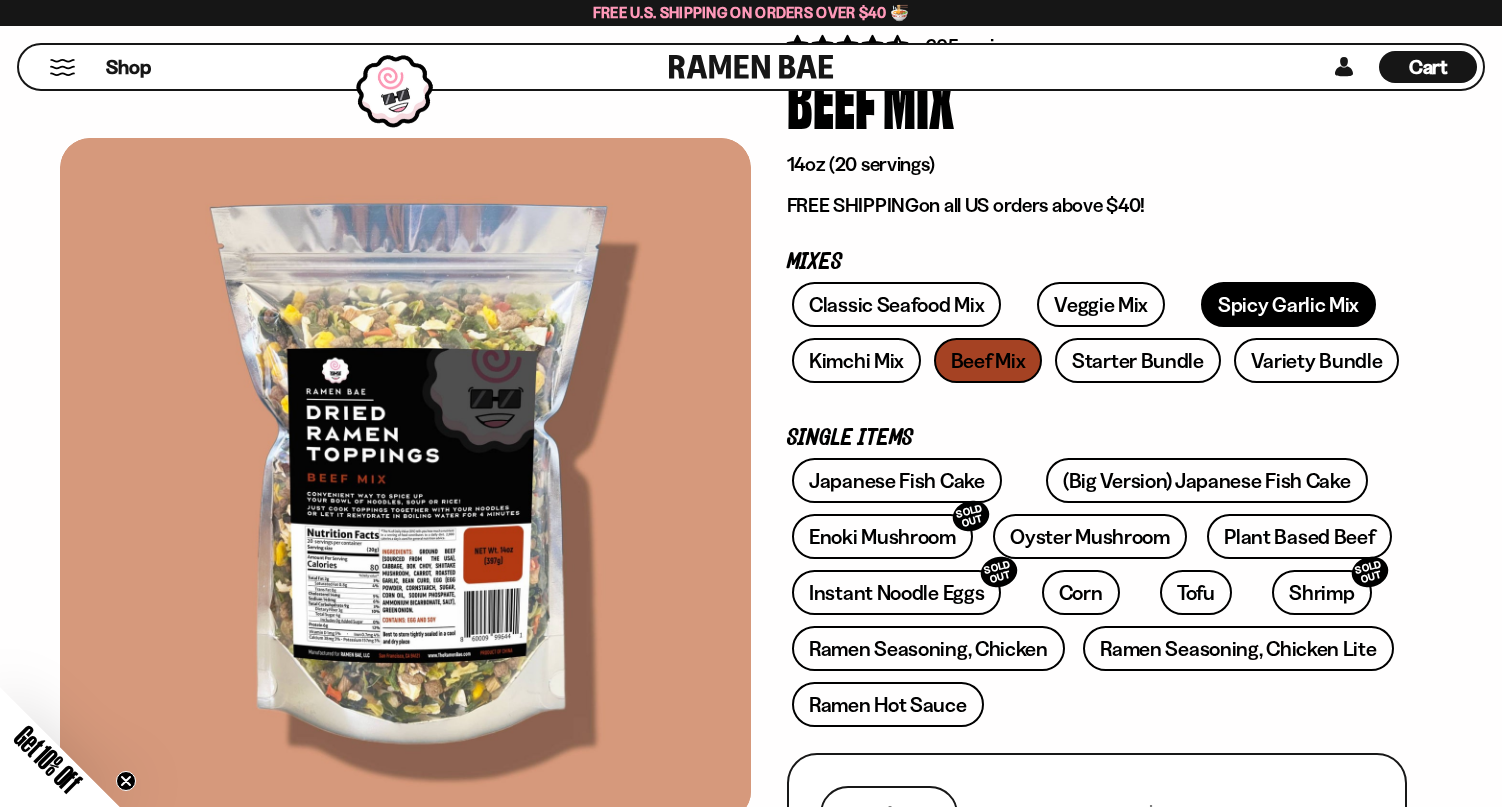 click on "Spicy Garlic Mix" at bounding box center [1288, 304] 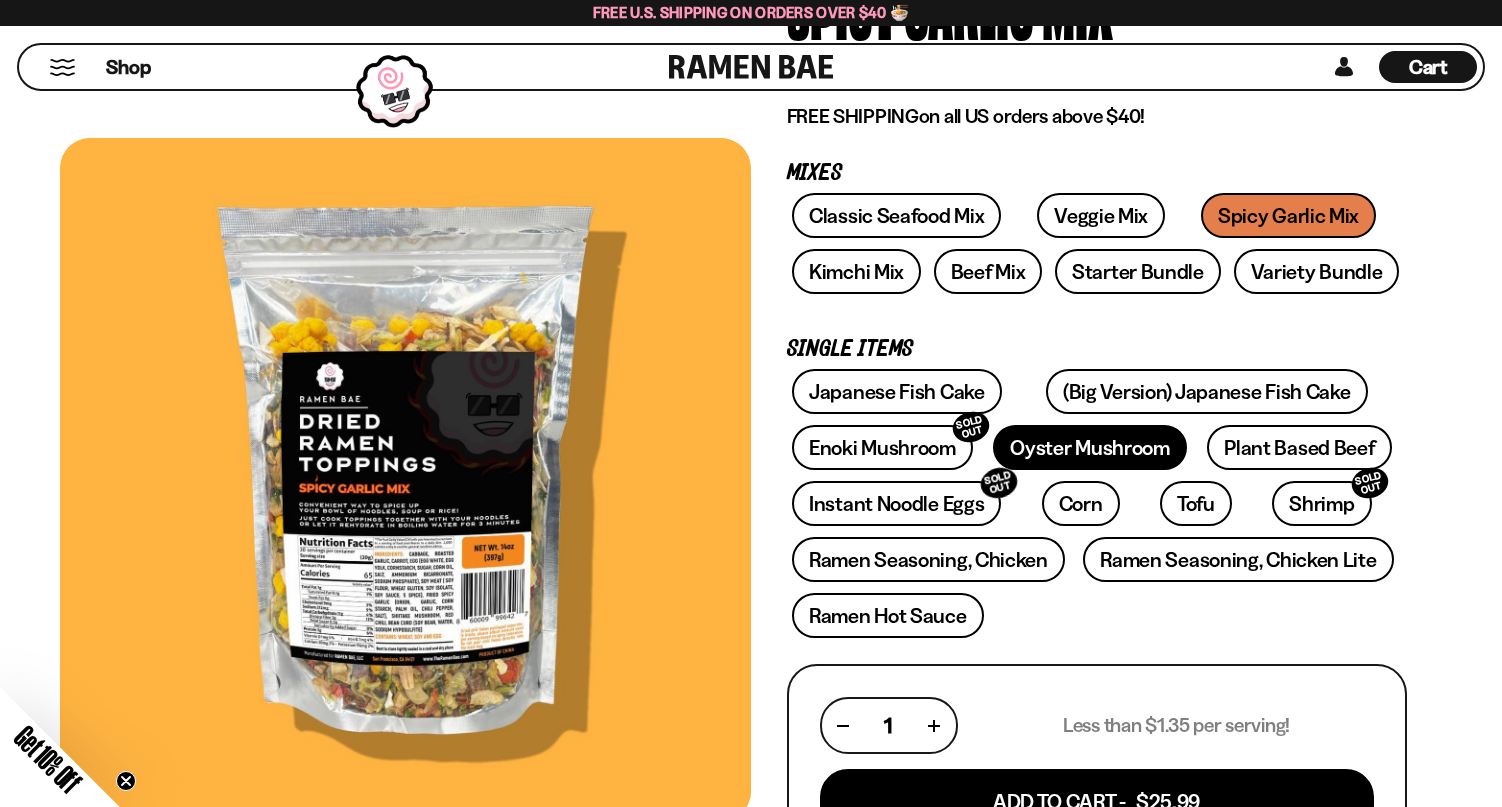 scroll, scrollTop: 462, scrollLeft: 0, axis: vertical 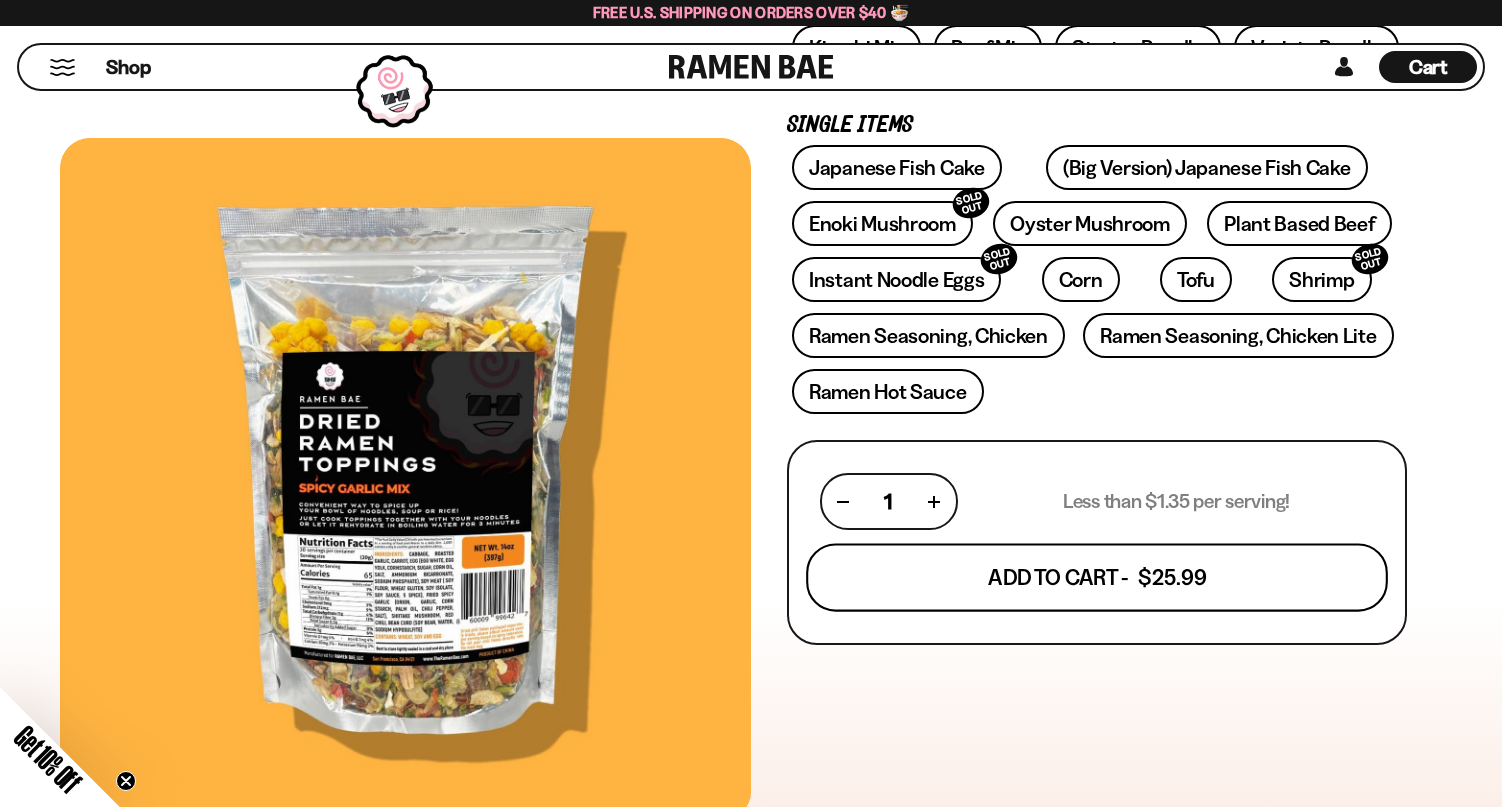 click on "Add To Cart -
$25.99" at bounding box center [1097, 578] 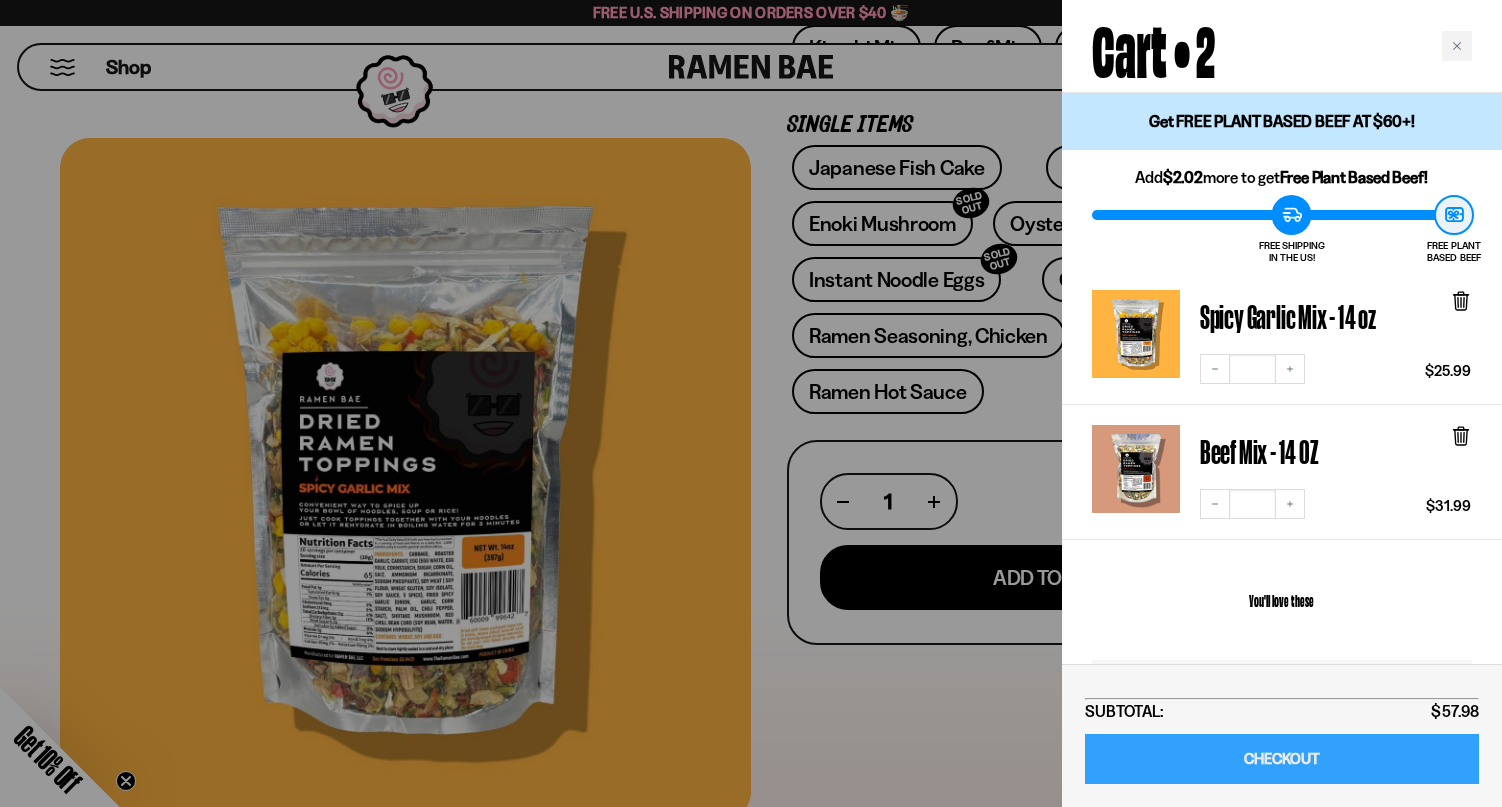 click on "CHECKOUT" at bounding box center (1282, 759) 